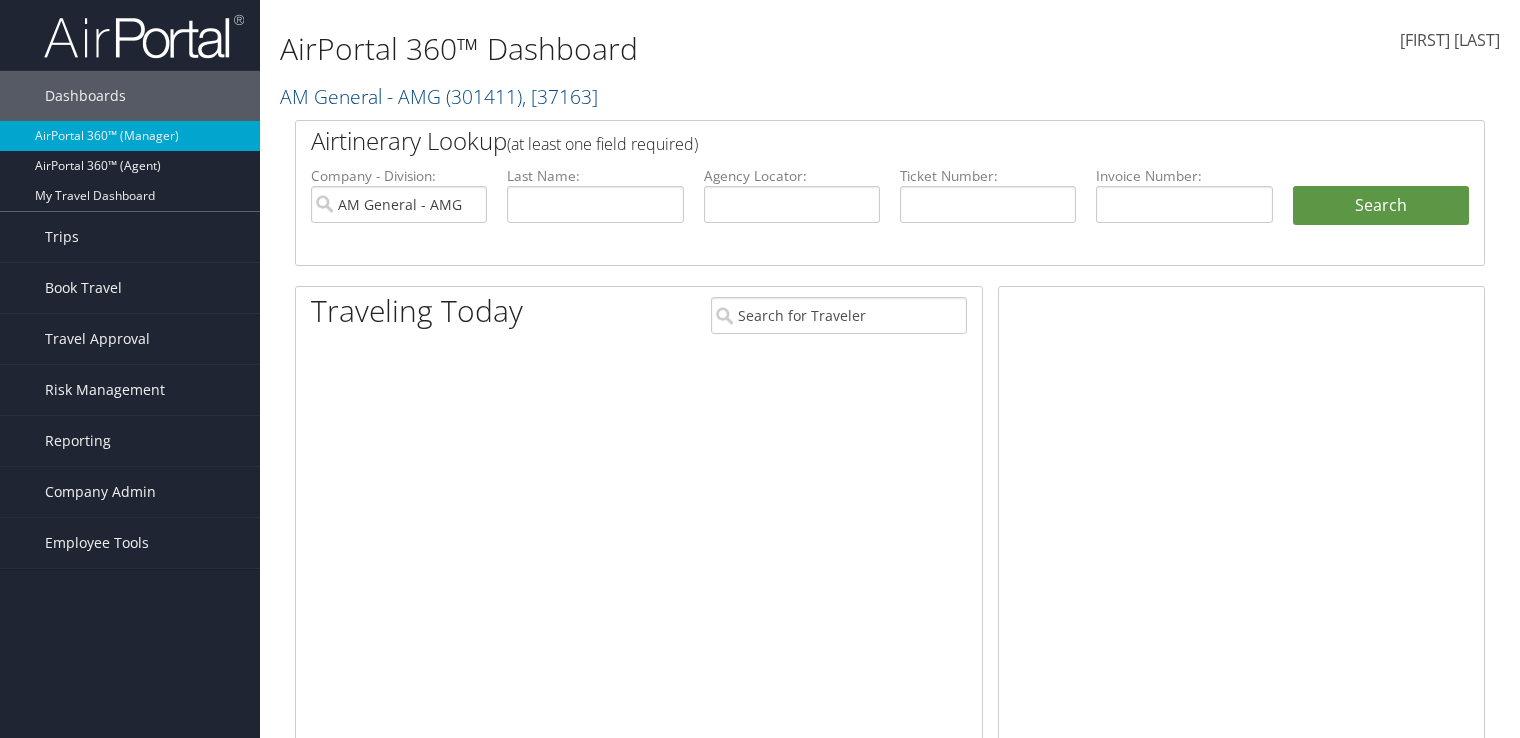 scroll, scrollTop: 0, scrollLeft: 0, axis: both 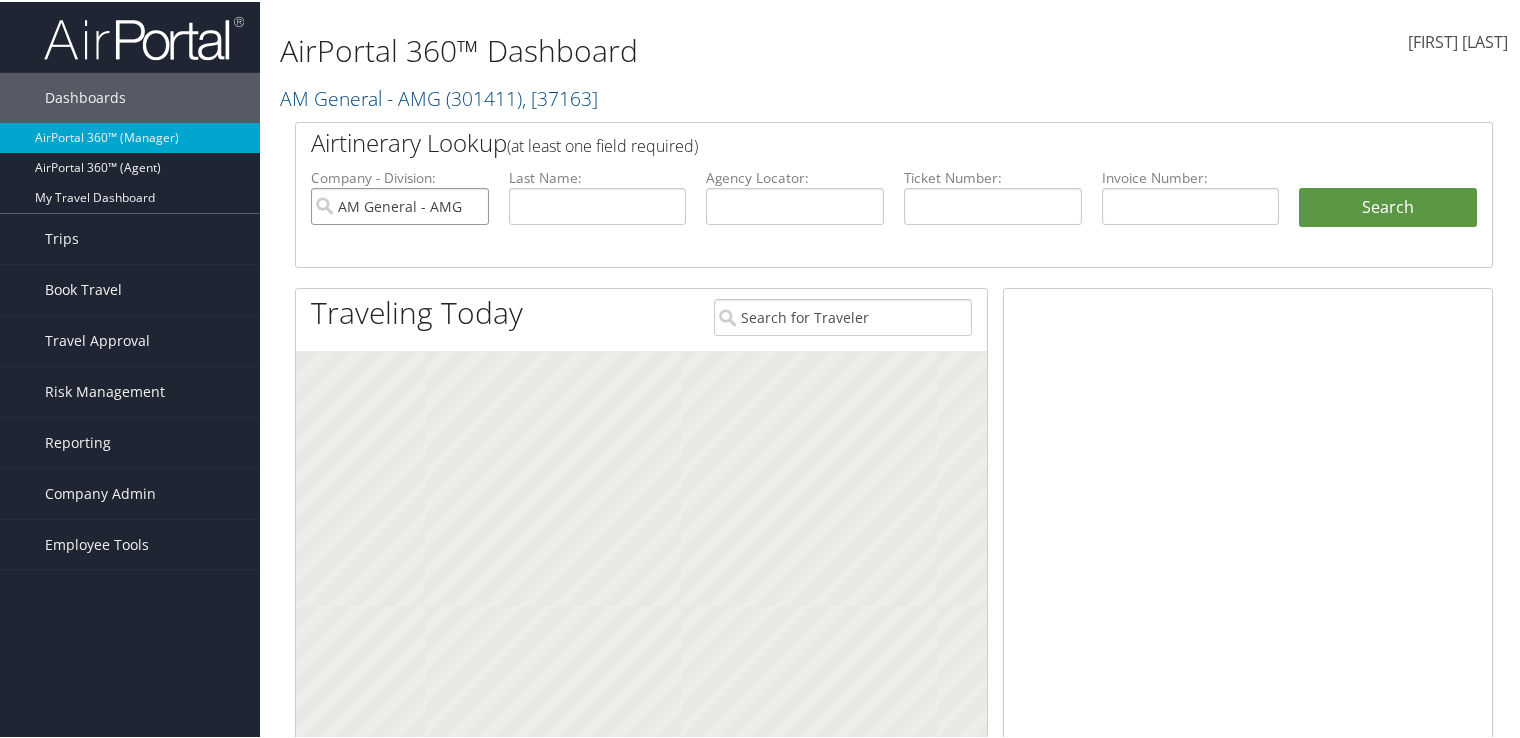 click on "AM General - AMG" at bounding box center (400, 204) 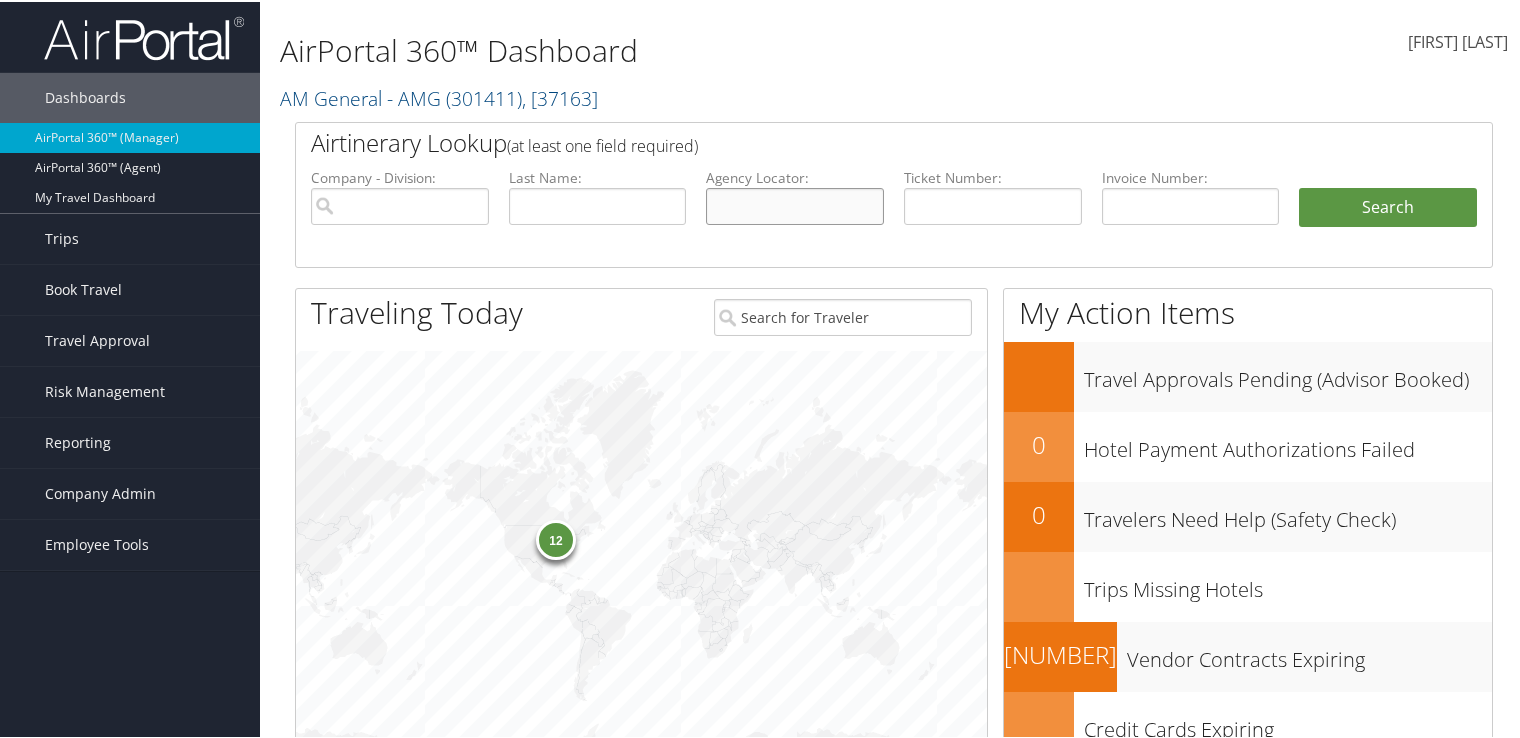 click at bounding box center (795, 204) 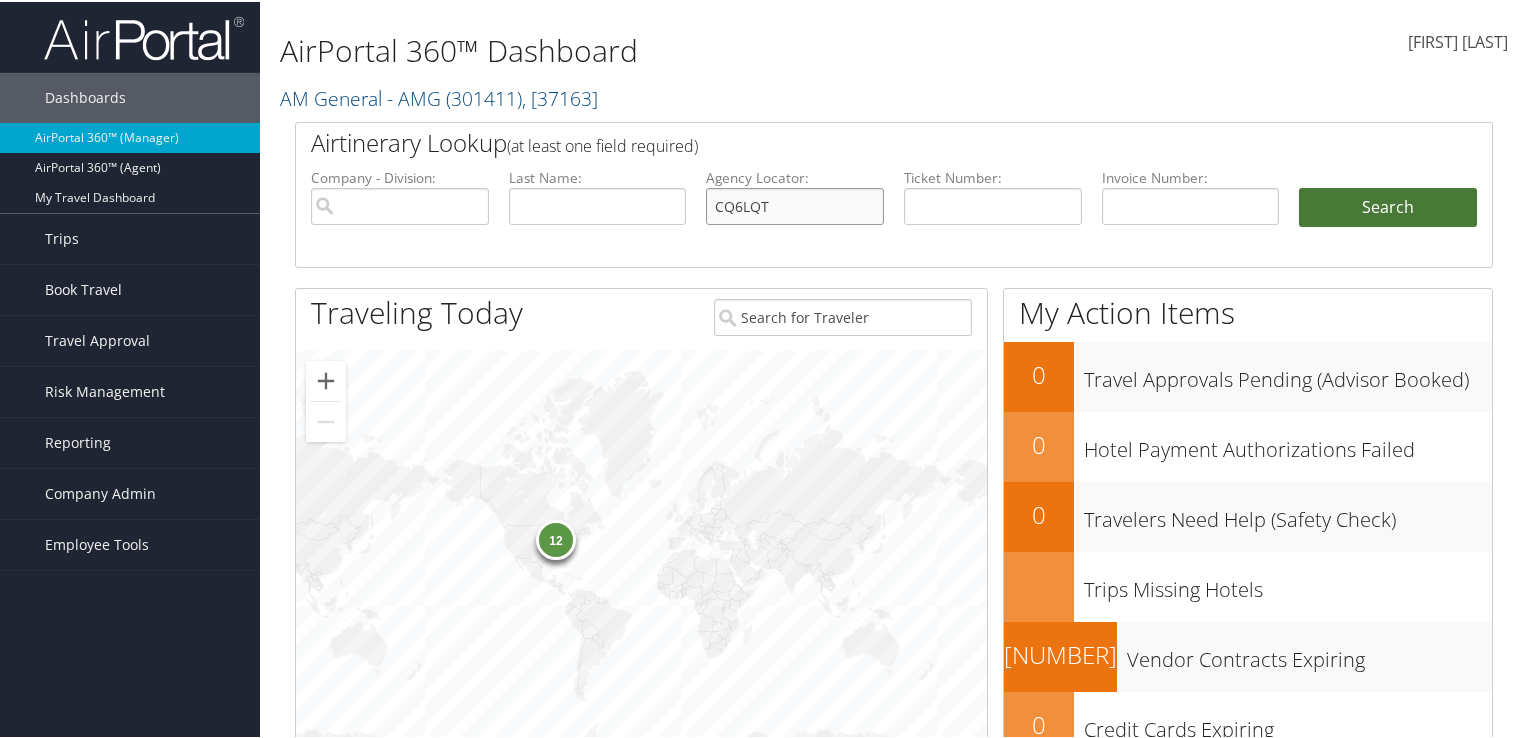 type on "CQ6LQT" 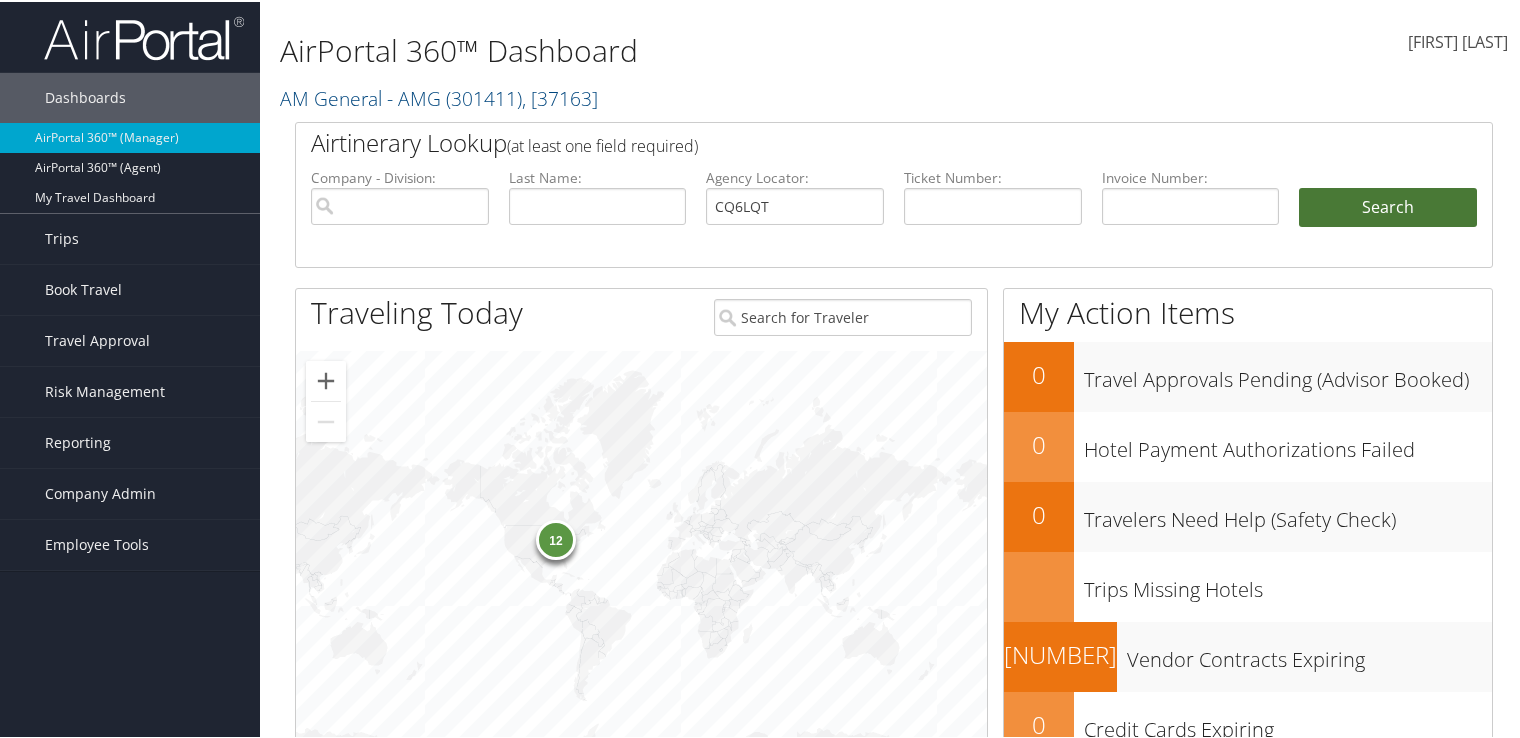 click on "Search" at bounding box center [1388, 206] 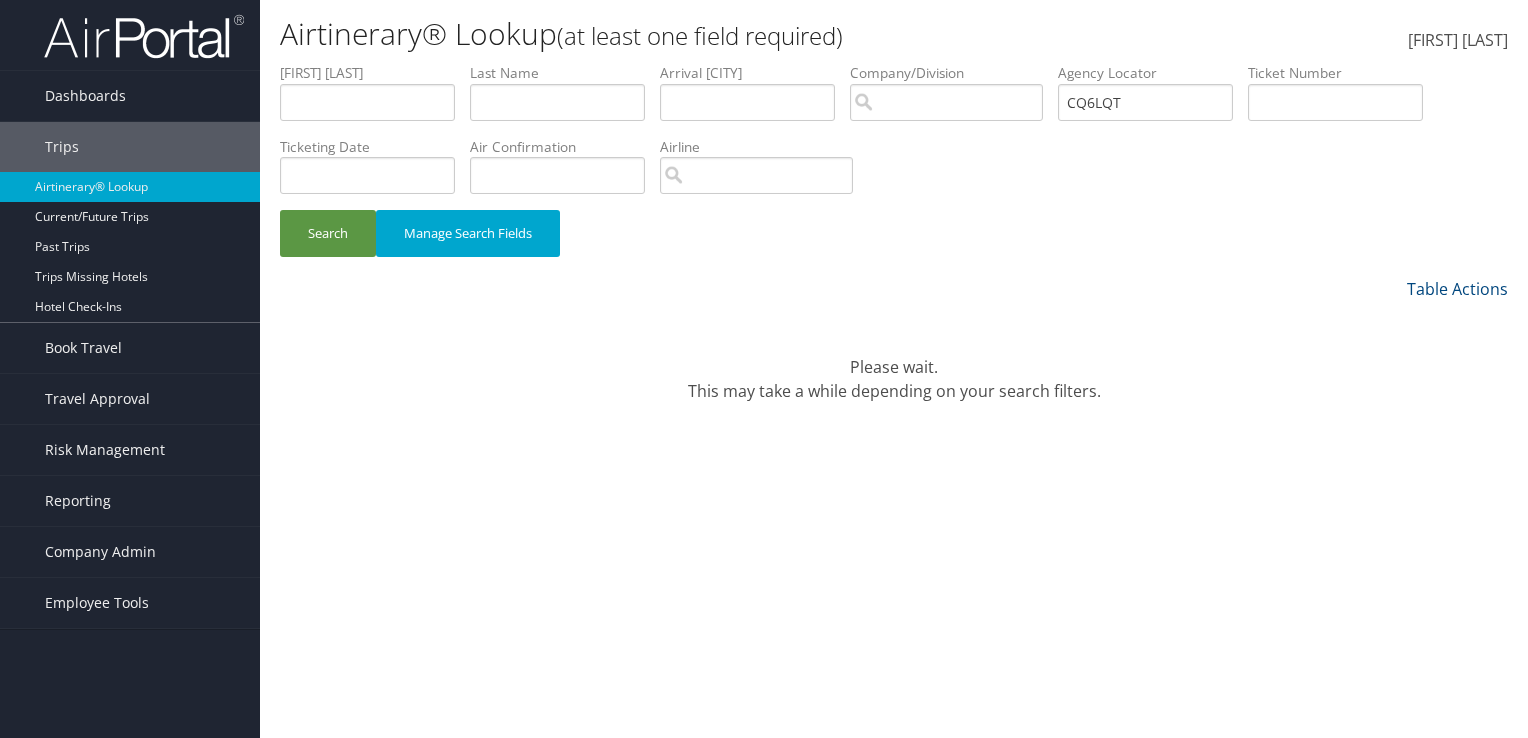 scroll, scrollTop: 0, scrollLeft: 0, axis: both 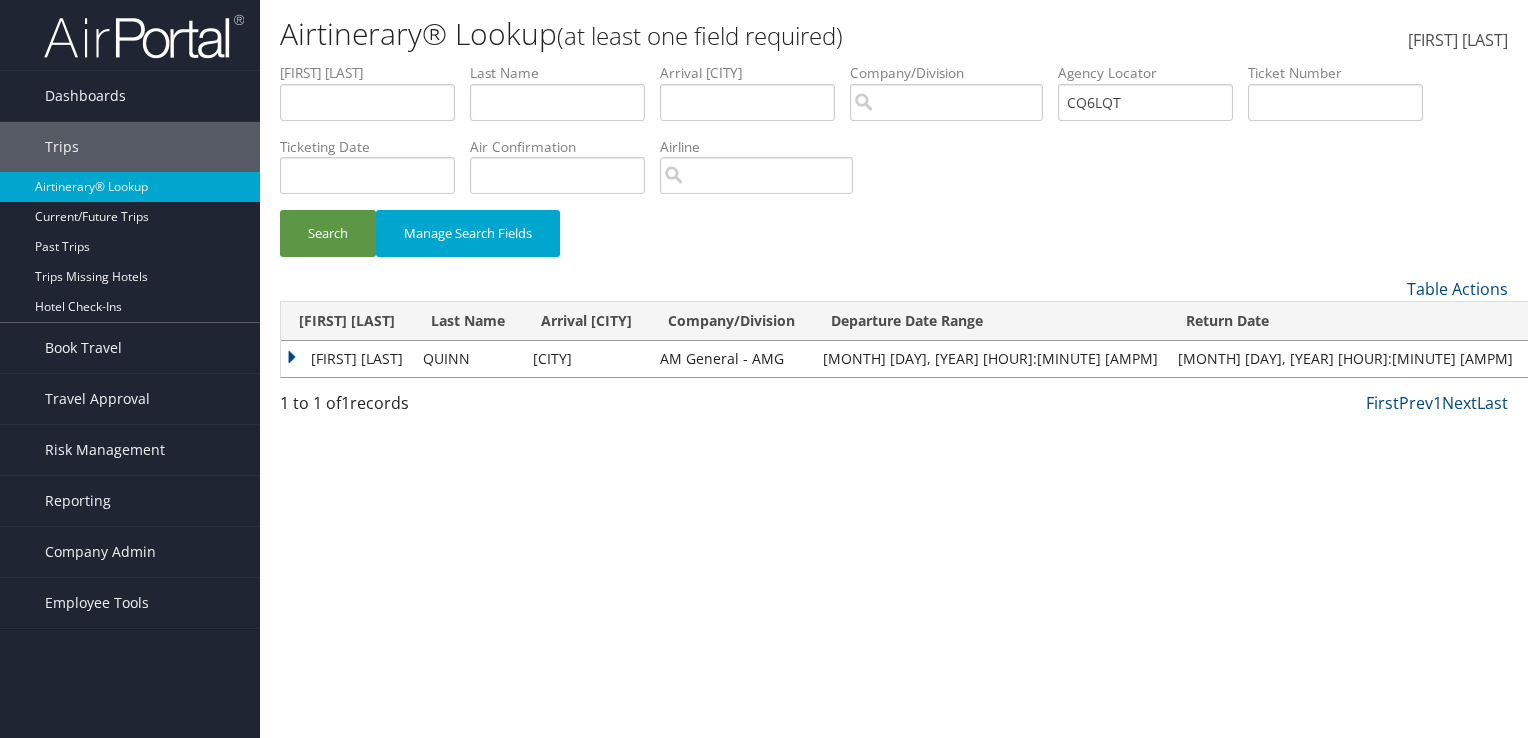 click on "ROBERT SEAN" at bounding box center [347, 359] 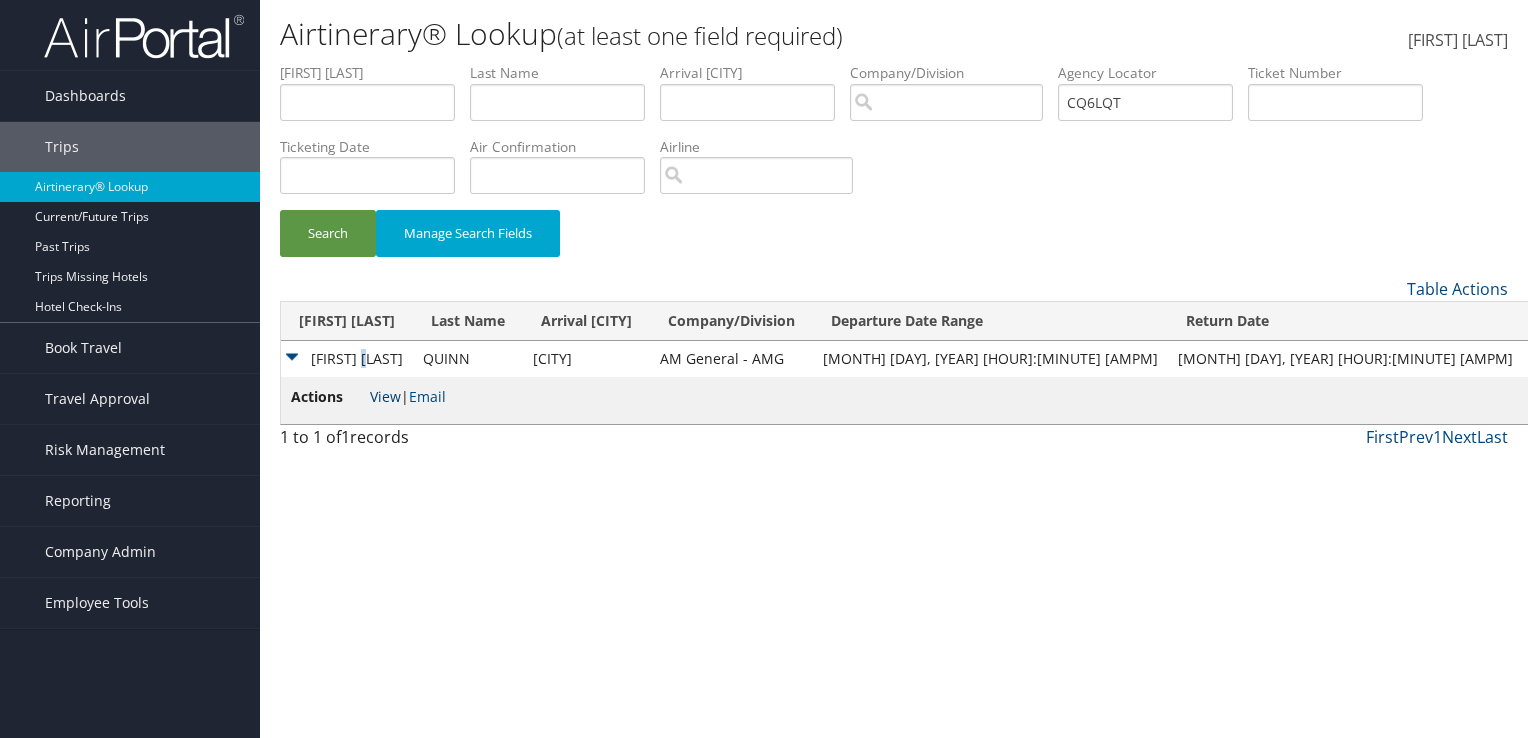 drag, startPoint x: 380, startPoint y: 351, endPoint x: 390, endPoint y: 390, distance: 40.261642 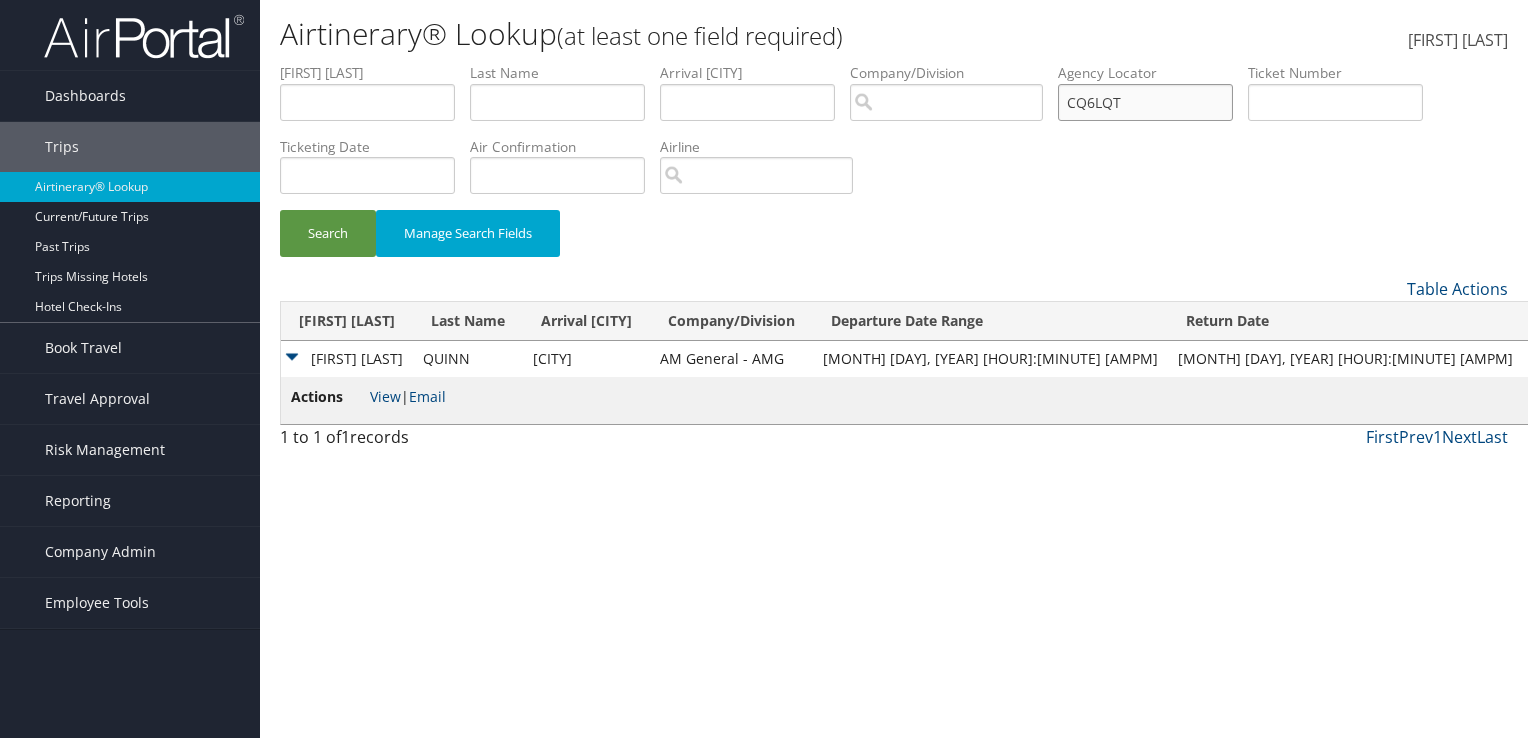 drag, startPoint x: 1174, startPoint y: 109, endPoint x: 669, endPoint y: 147, distance: 506.42767 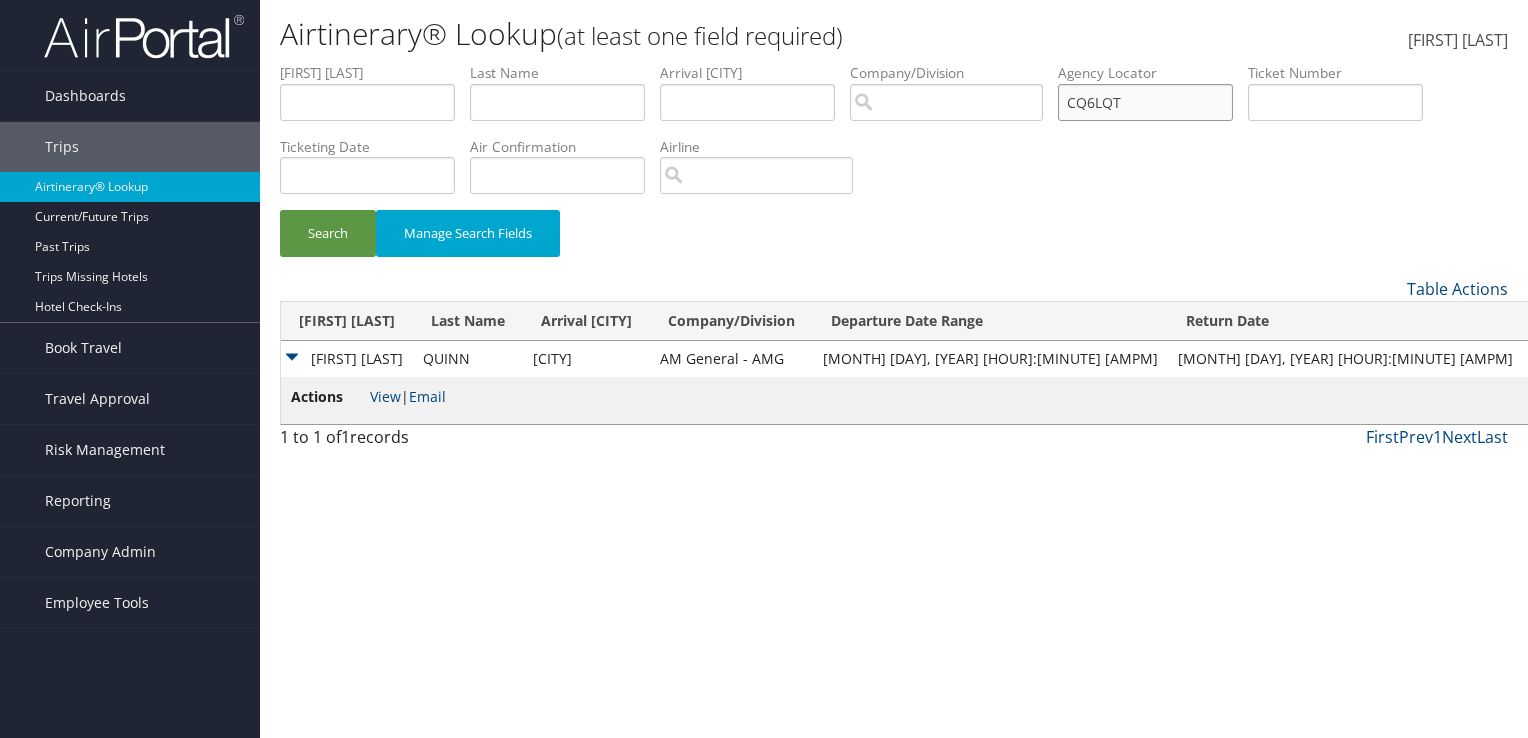 click on "First Name Last Name Departure City Arrival City Company/Division Airport/City Code Departure Date Range Agency Locator CQ6LQT Ticket Number Ticketing Date Invoice Number Flight Number Agent Name Air Confirmation Hotel Confirmation Credit Card - Last 4 Digits Airline Car Rental Chain Hotel Chain Rail Vendor Authorization Billable Client Code Cost Center Department Explanation Manager ID Project Purpose Region Traveler ID" at bounding box center [894, 63] 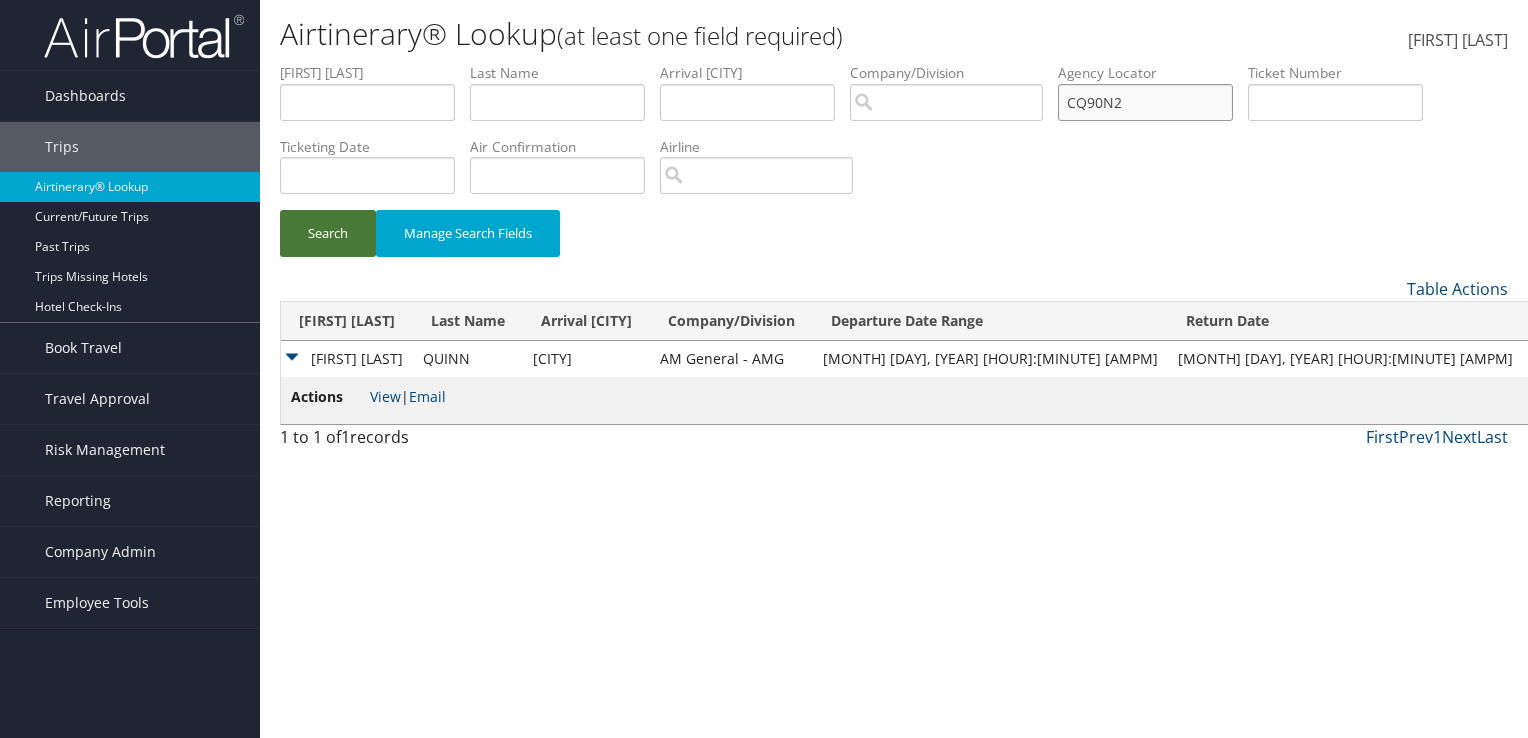 type on "CQ90N2" 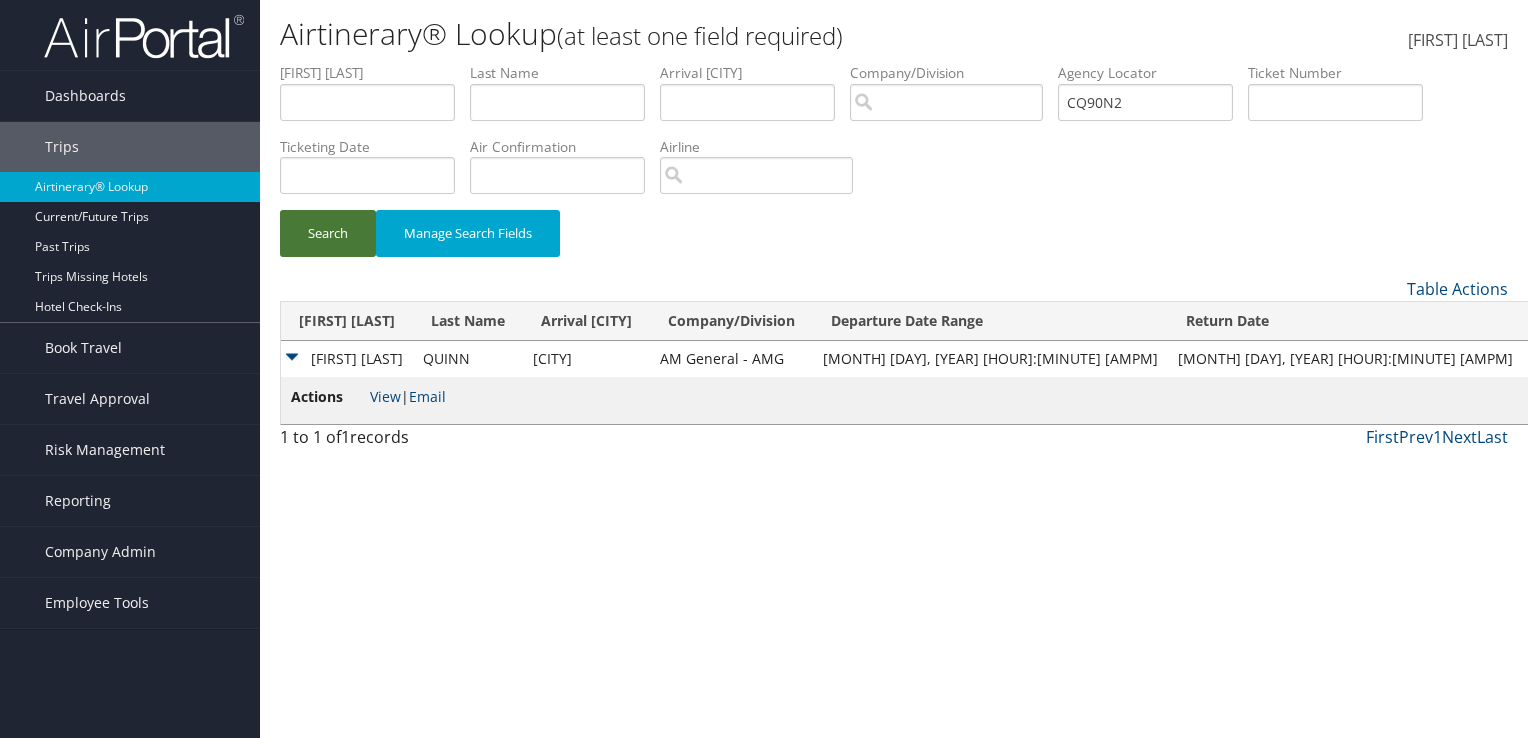 click on "Search" at bounding box center [328, 233] 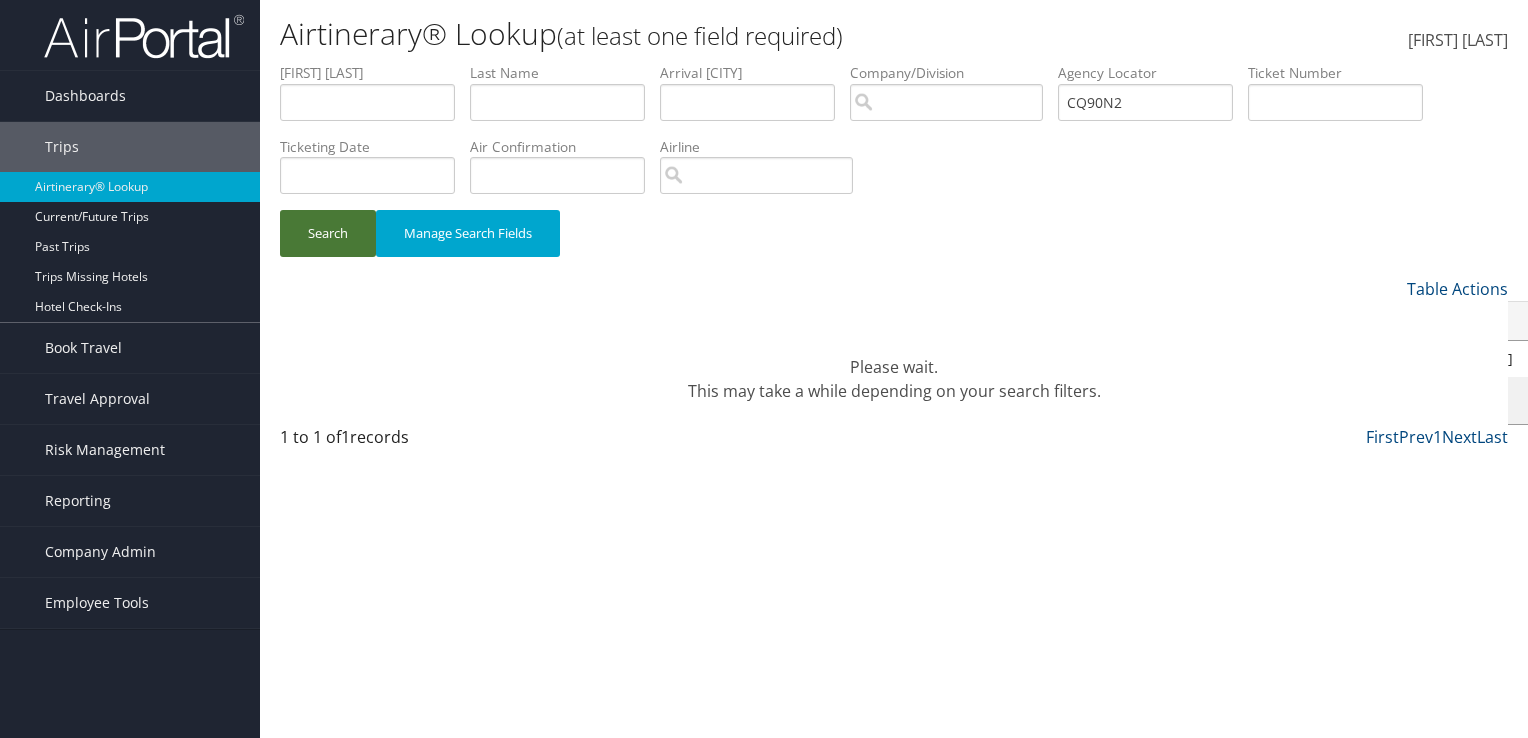 type 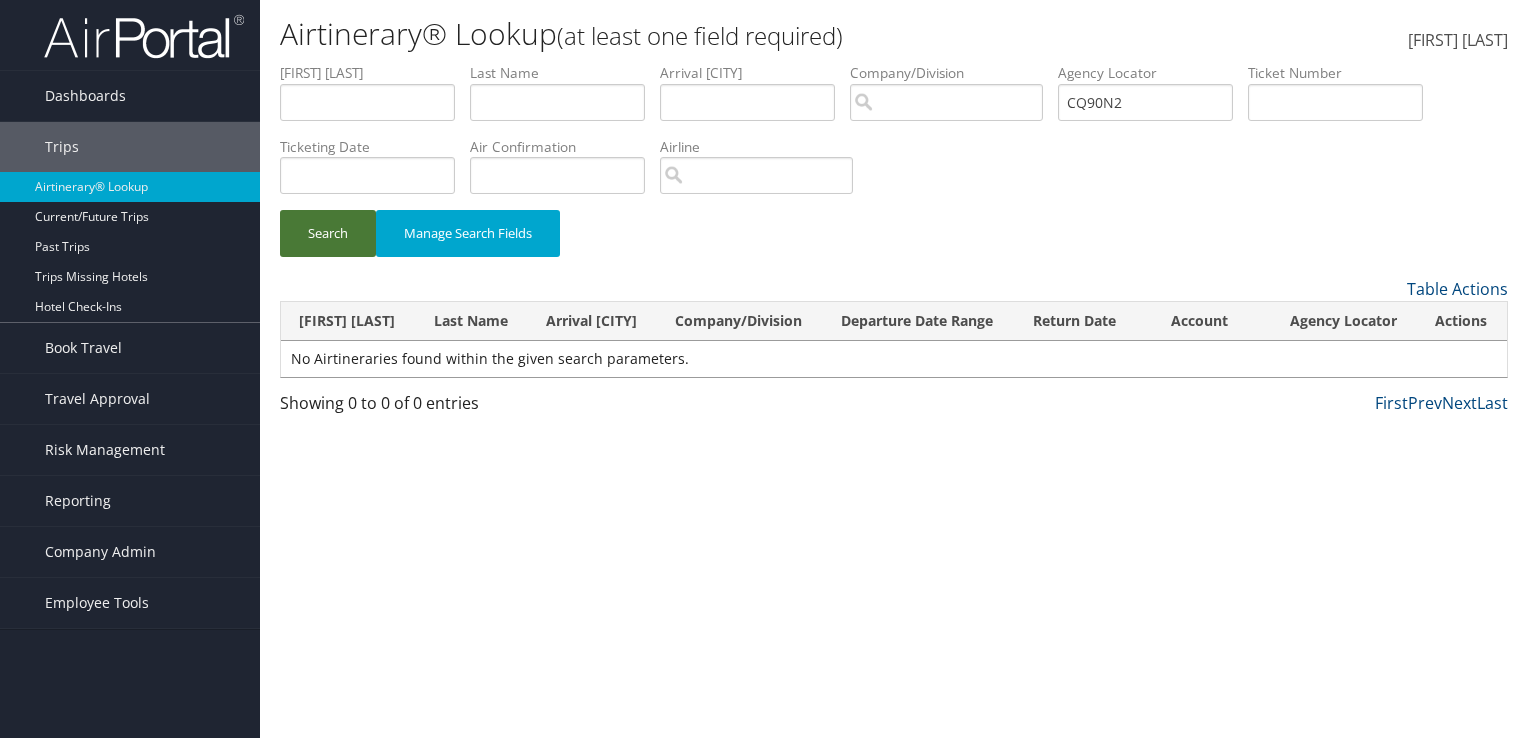 click on "Search" at bounding box center (328, 233) 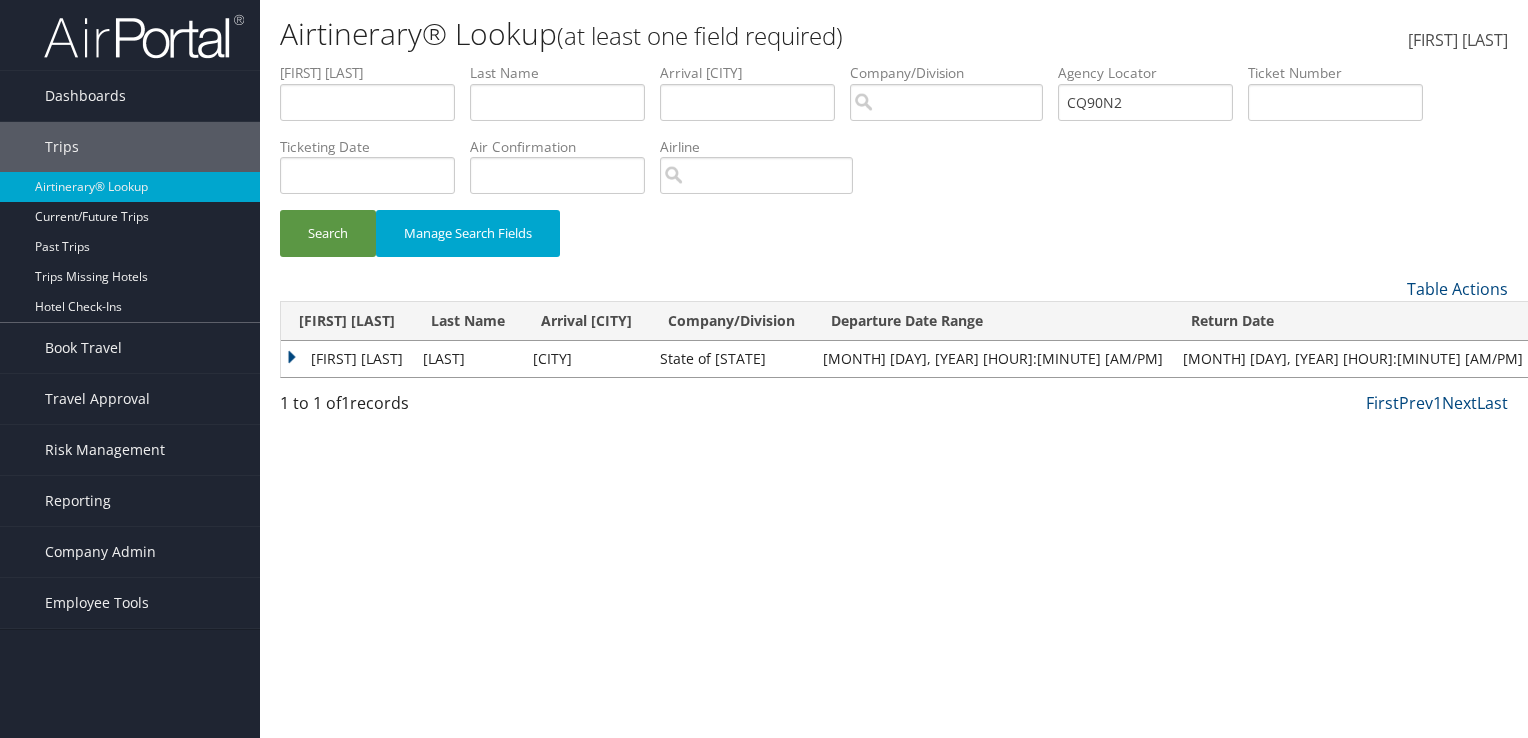 click on "STEPHANIE KRISTINE" at bounding box center [347, 359] 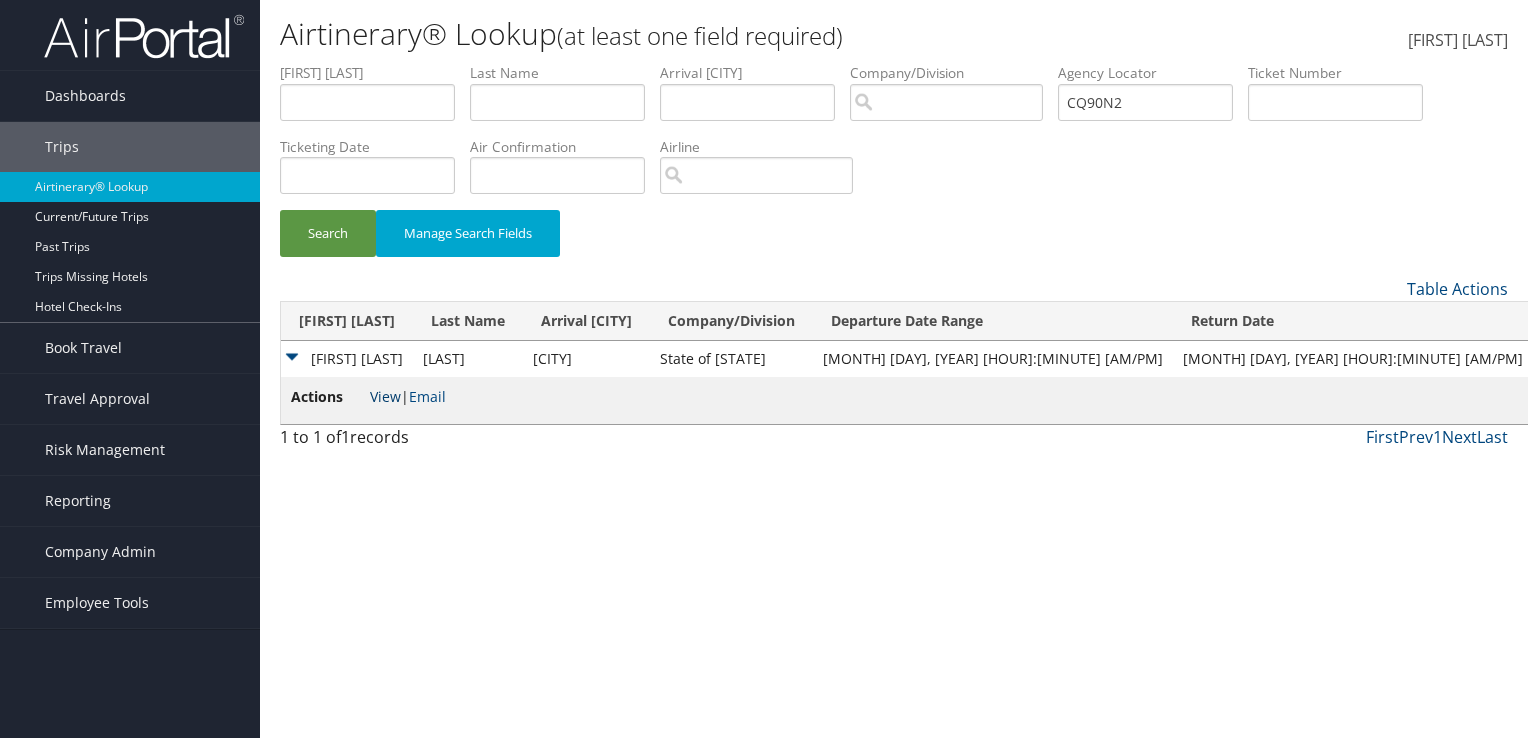 click on "View" at bounding box center (385, 396) 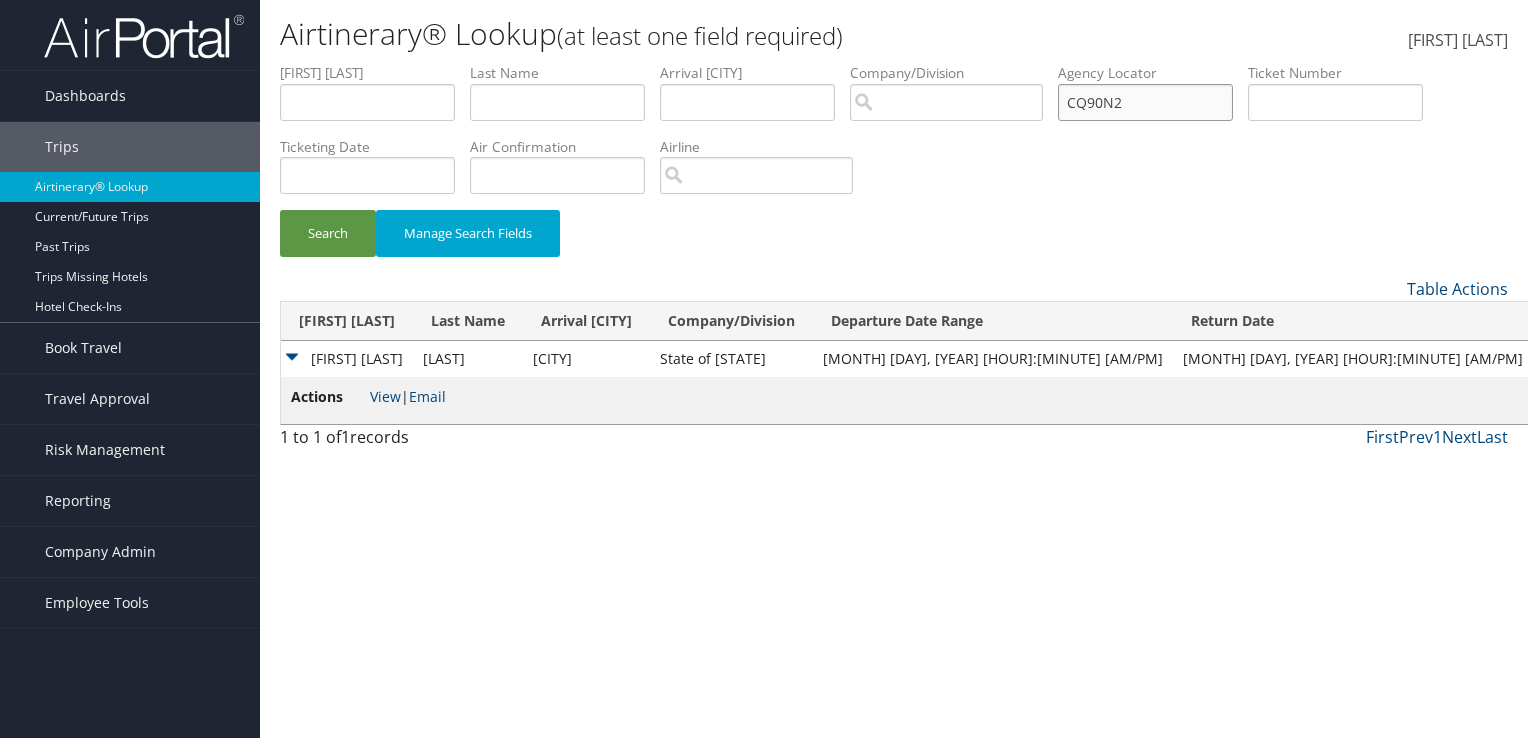 drag, startPoint x: 1150, startPoint y: 105, endPoint x: 936, endPoint y: 117, distance: 214.33618 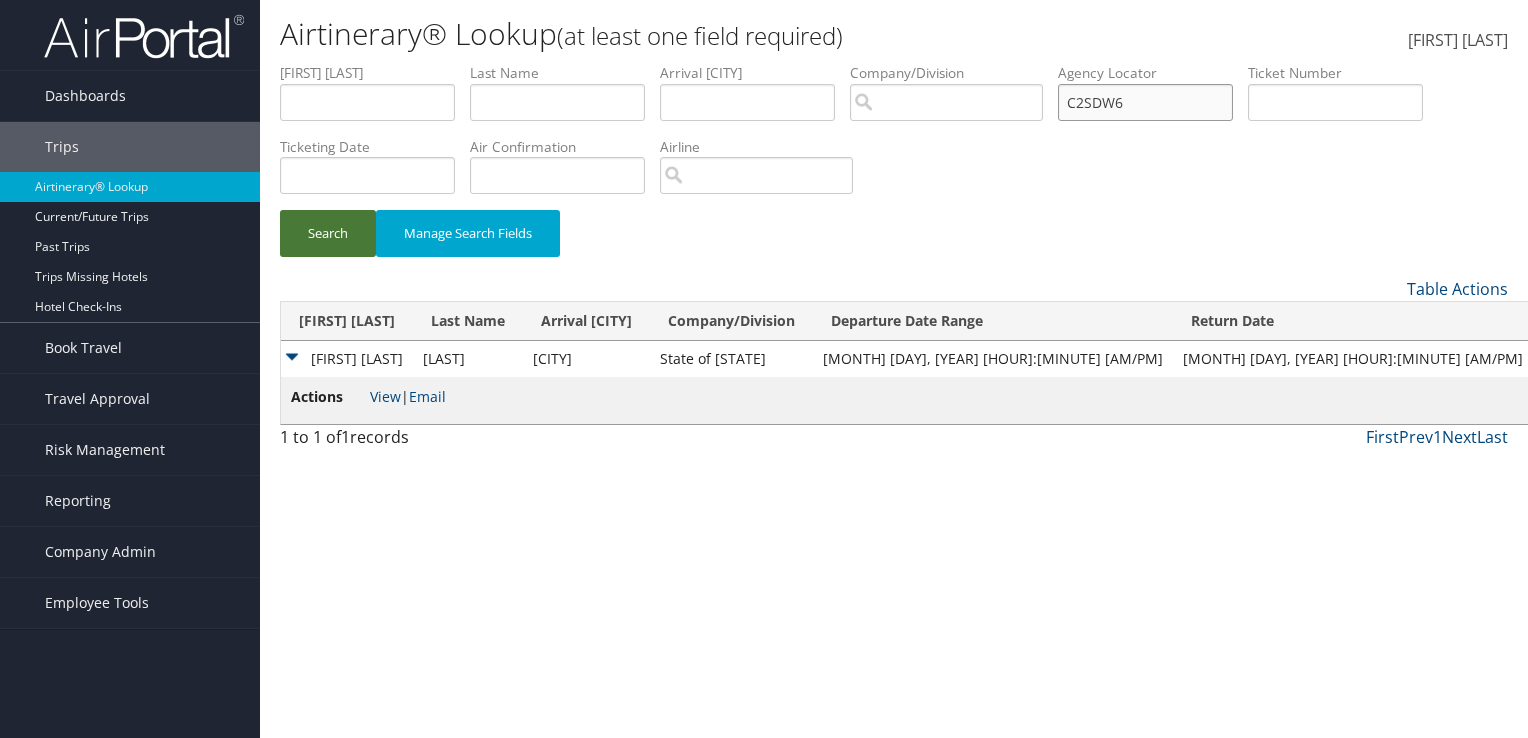 type on "C2SDW6" 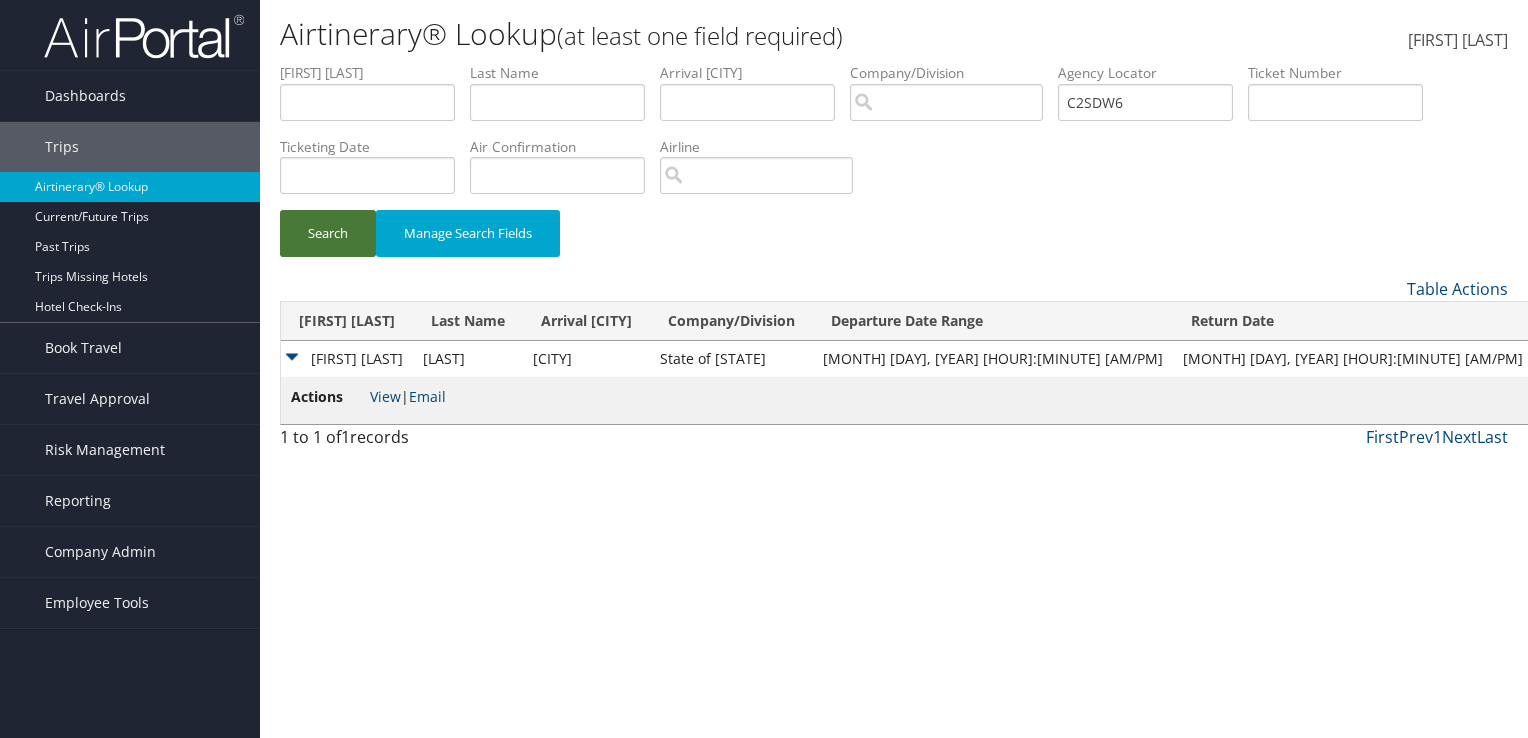 click on "Search" at bounding box center [328, 233] 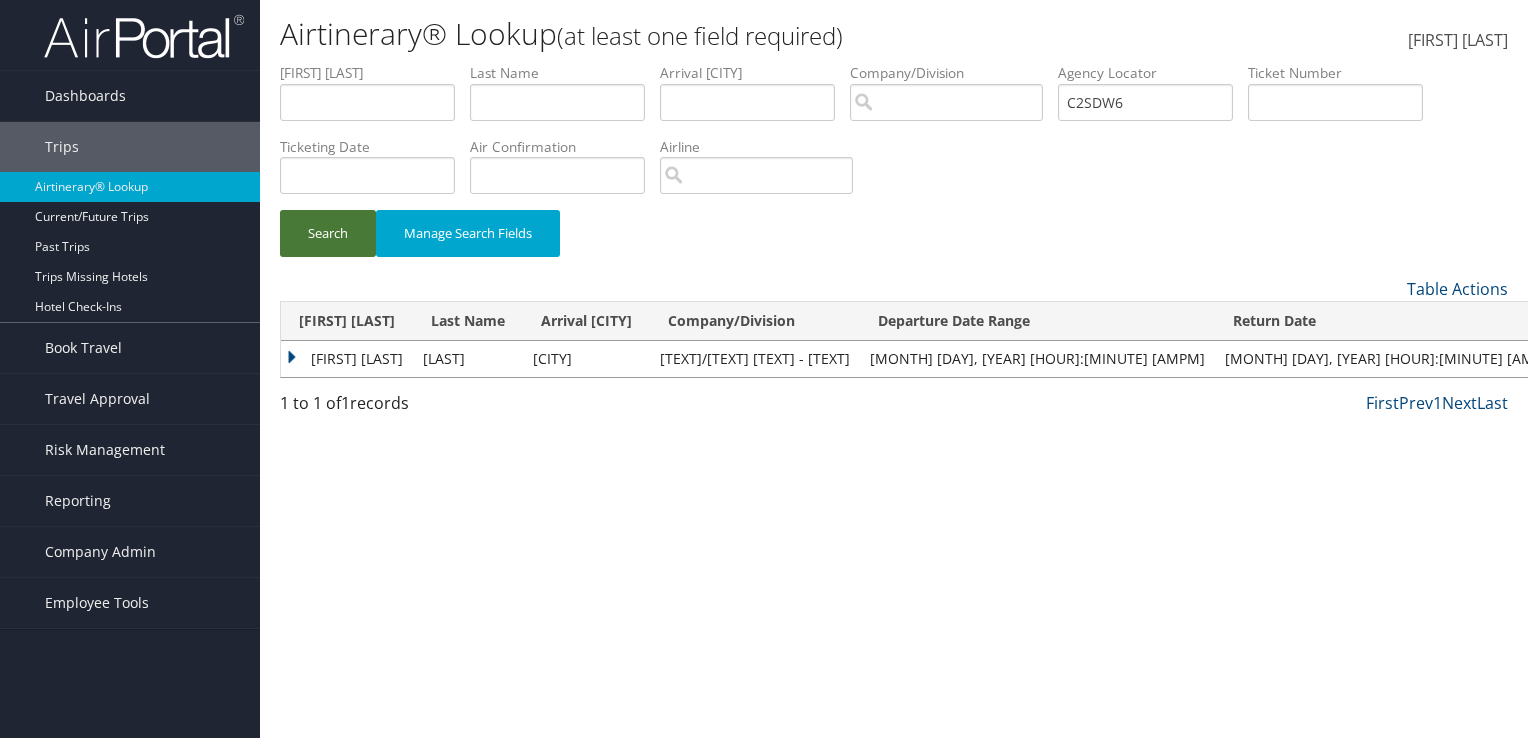 click on "Search" at bounding box center (328, 233) 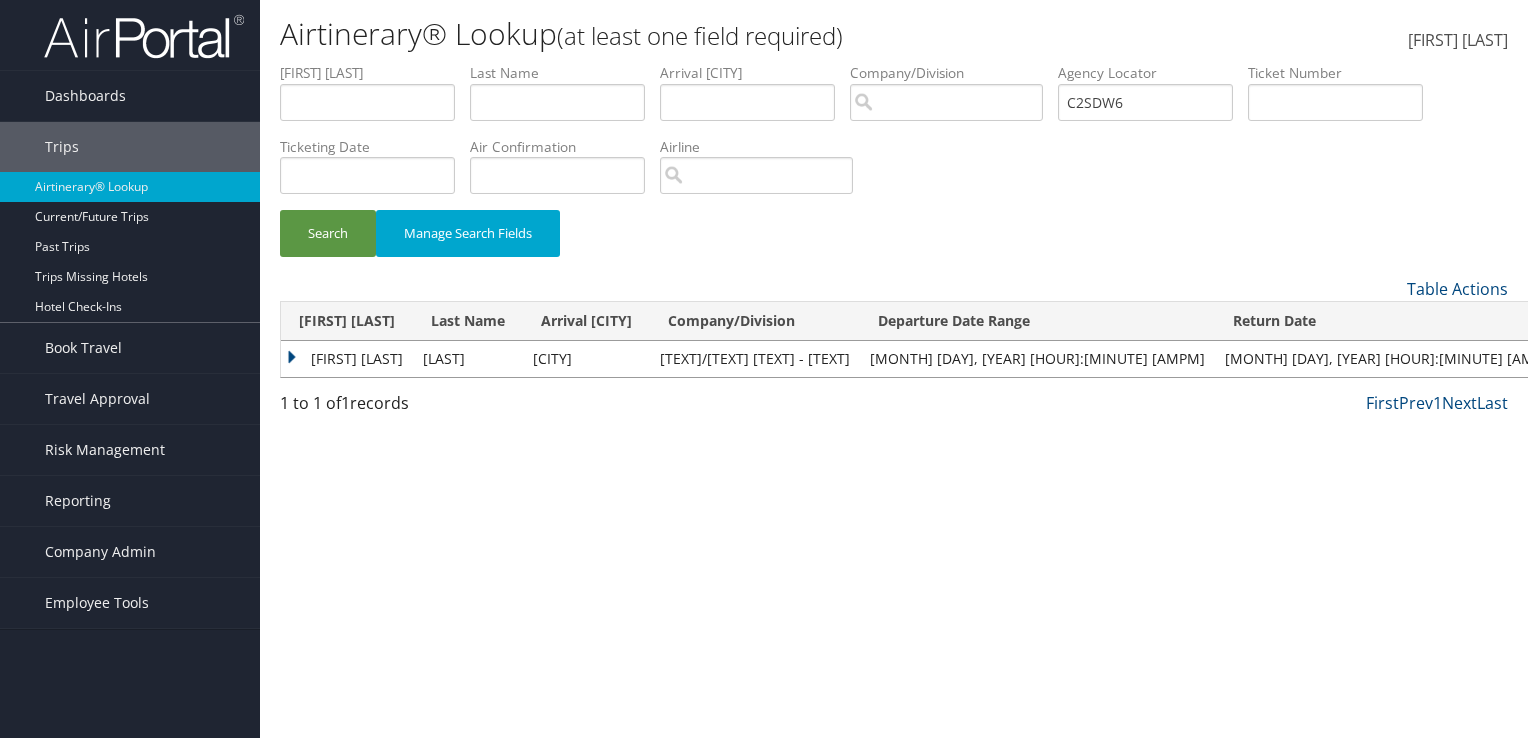click on "SAMUEL ALEJANDRO" at bounding box center (347, 359) 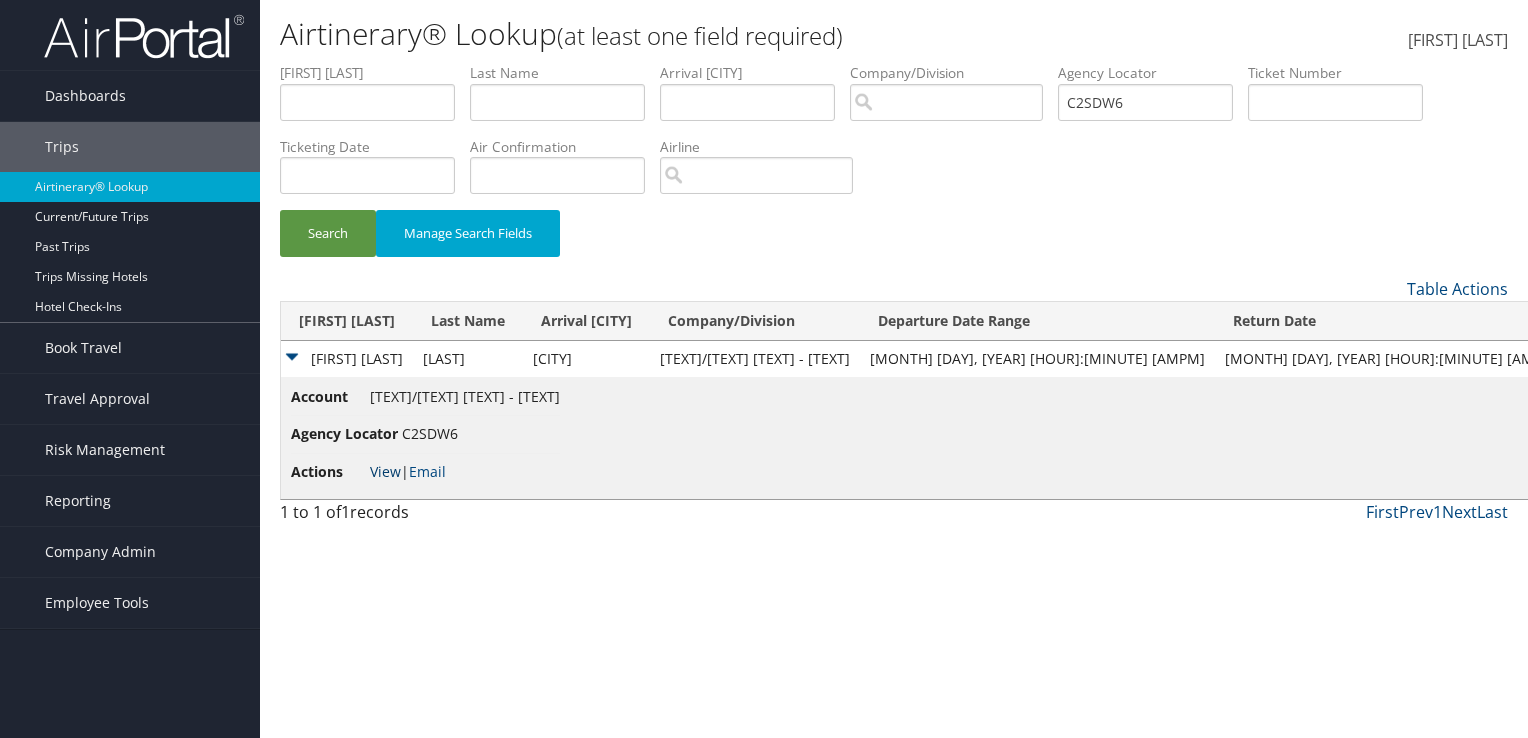 click on "View" at bounding box center (385, 471) 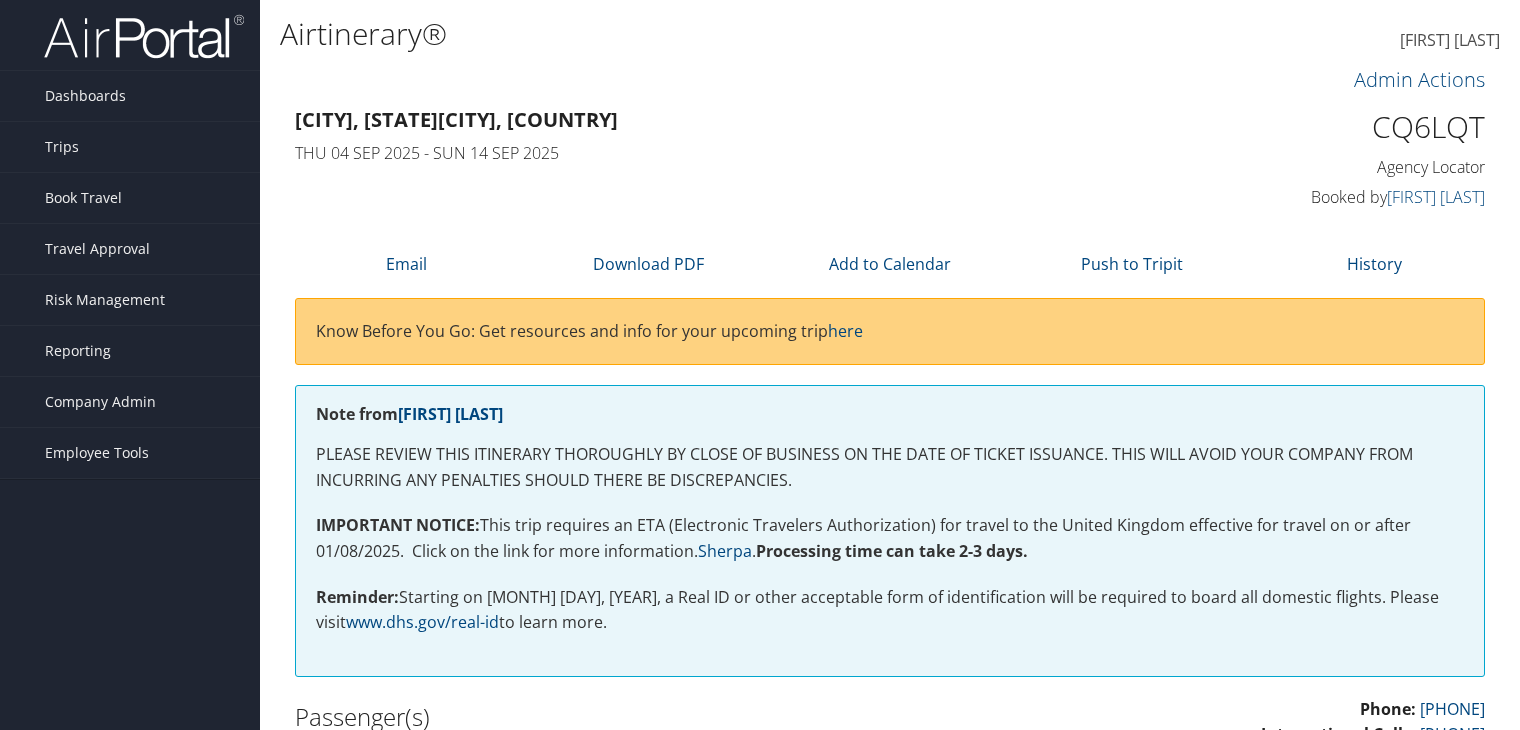 scroll, scrollTop: 0, scrollLeft: 0, axis: both 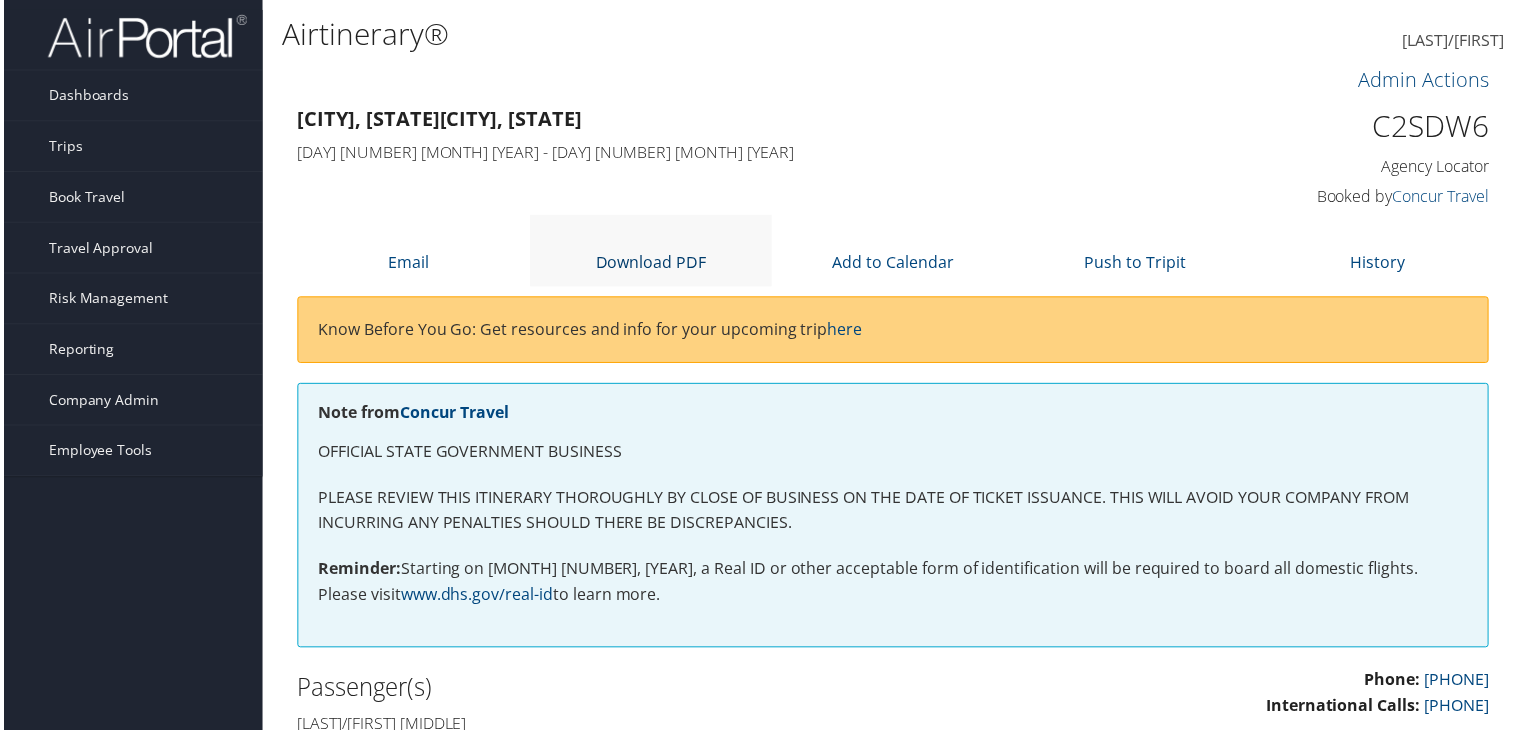 click at bounding box center [650, 238] 